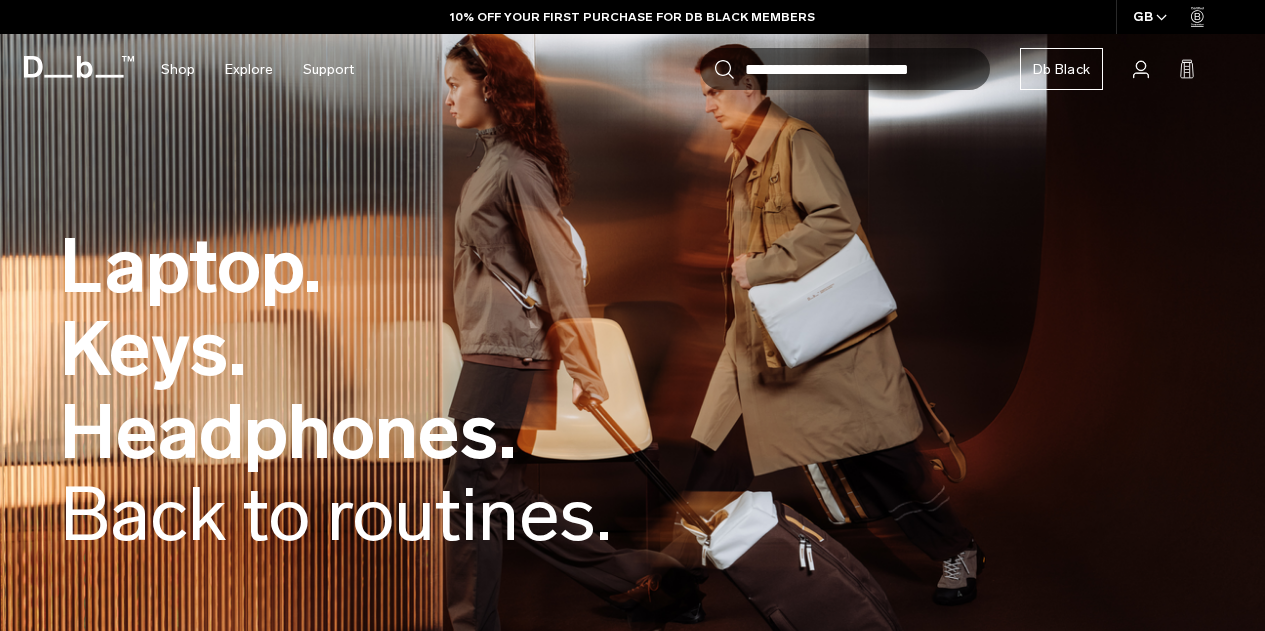 scroll, scrollTop: 0, scrollLeft: 0, axis: both 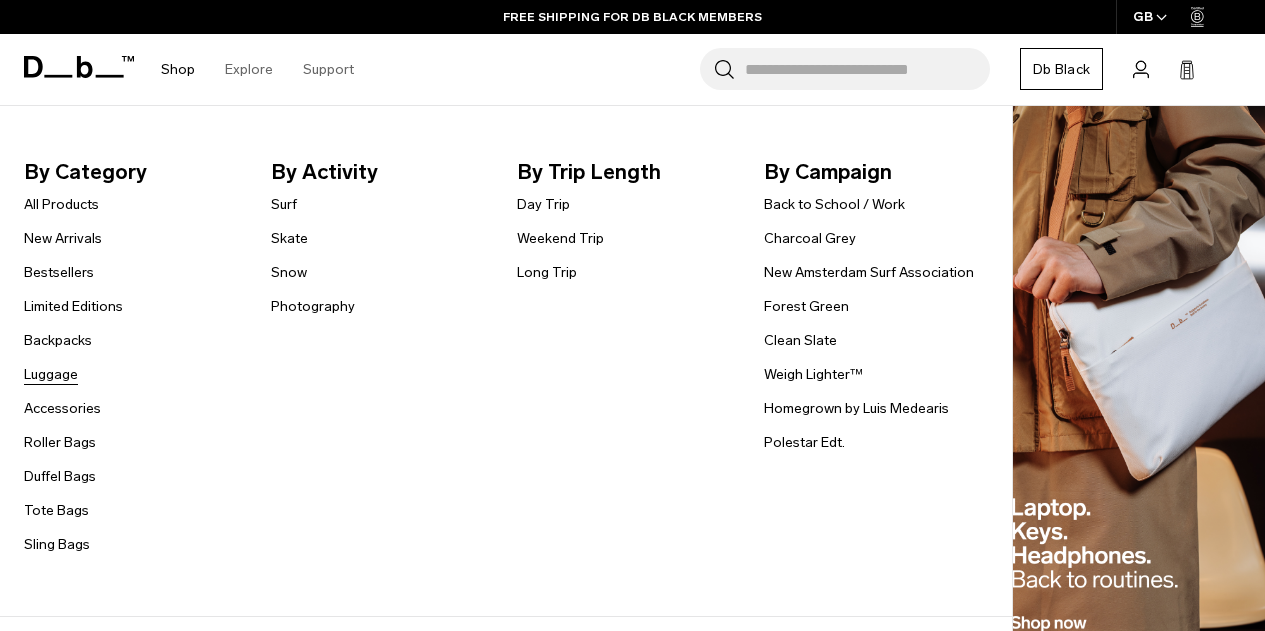 click on "Luggage" at bounding box center (51, 374) 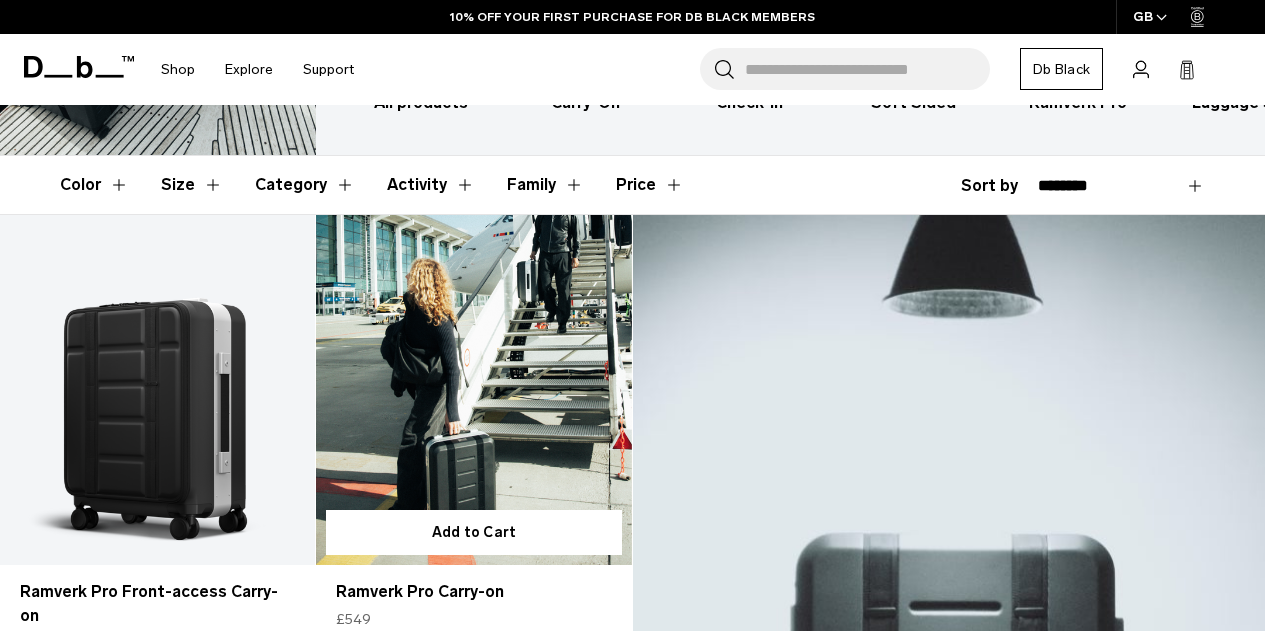 scroll, scrollTop: 248, scrollLeft: 0, axis: vertical 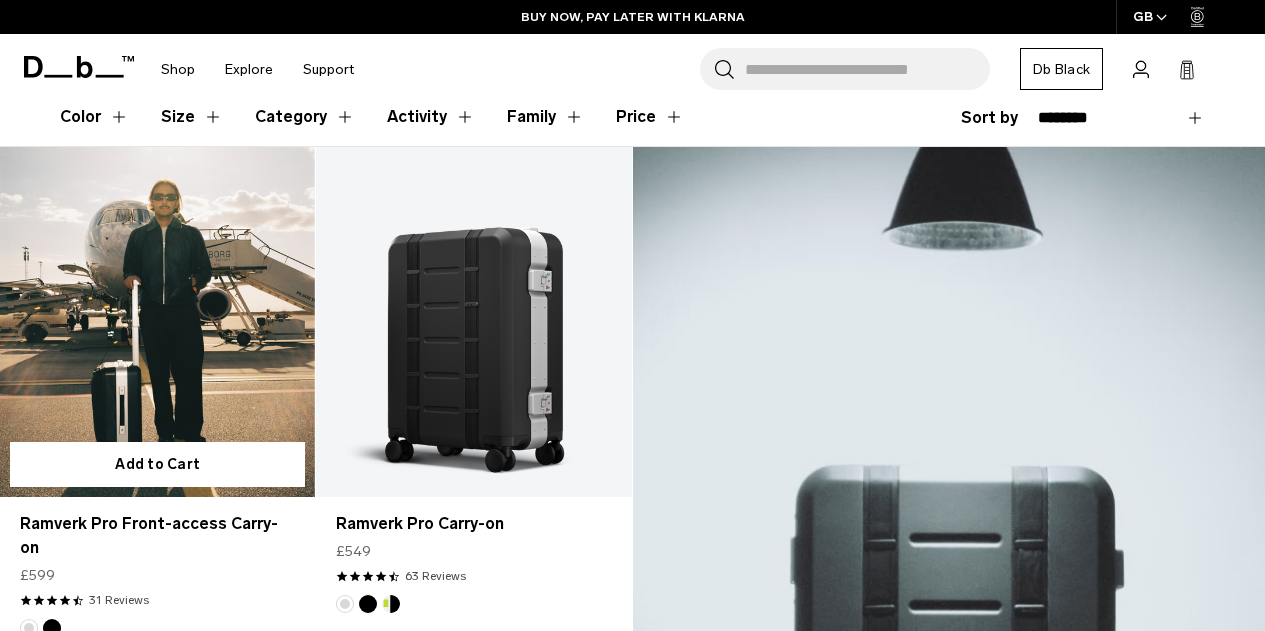 click at bounding box center (157, 322) 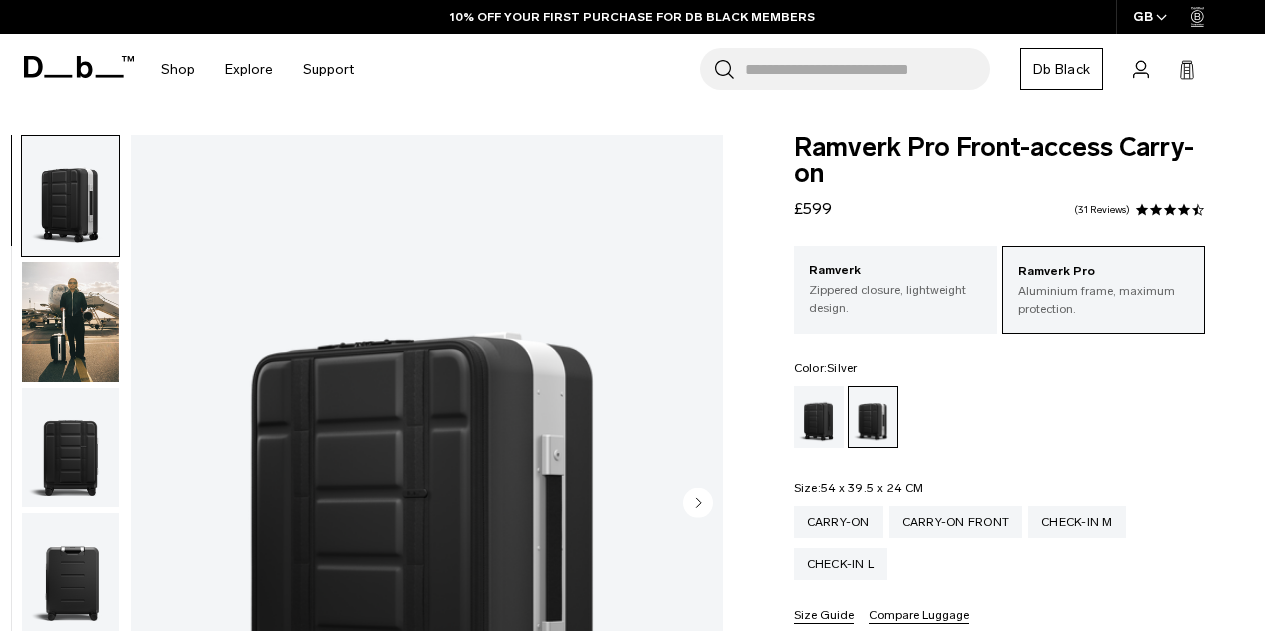 scroll, scrollTop: 161, scrollLeft: 0, axis: vertical 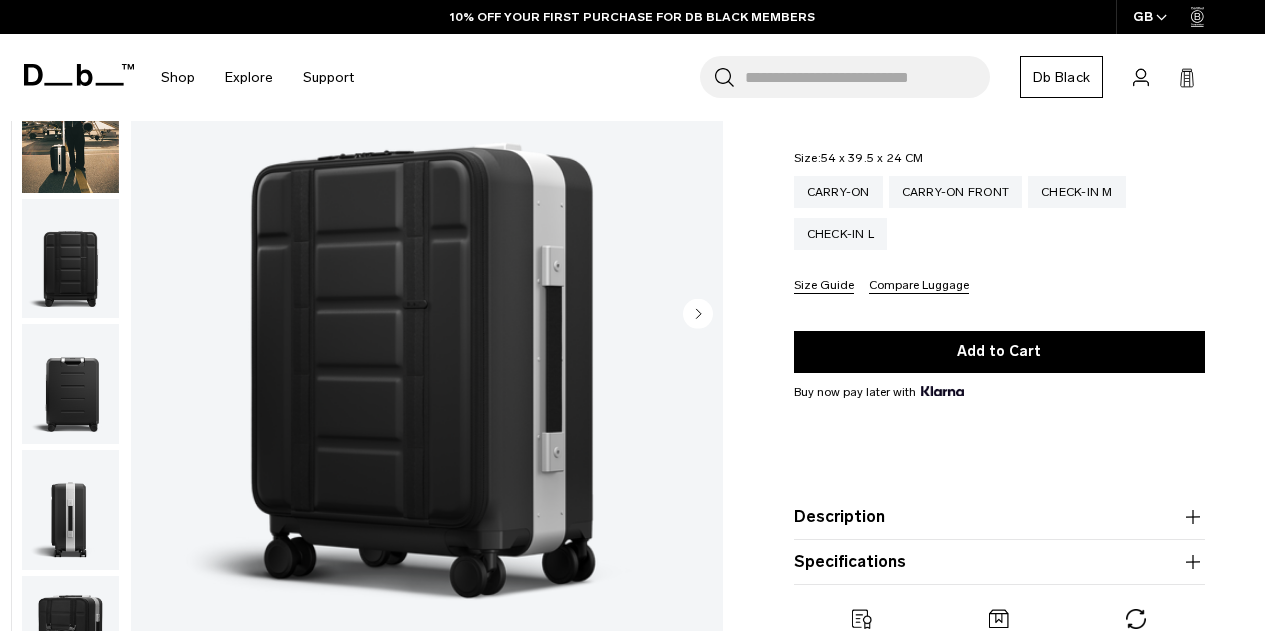 click at bounding box center [70, 132] 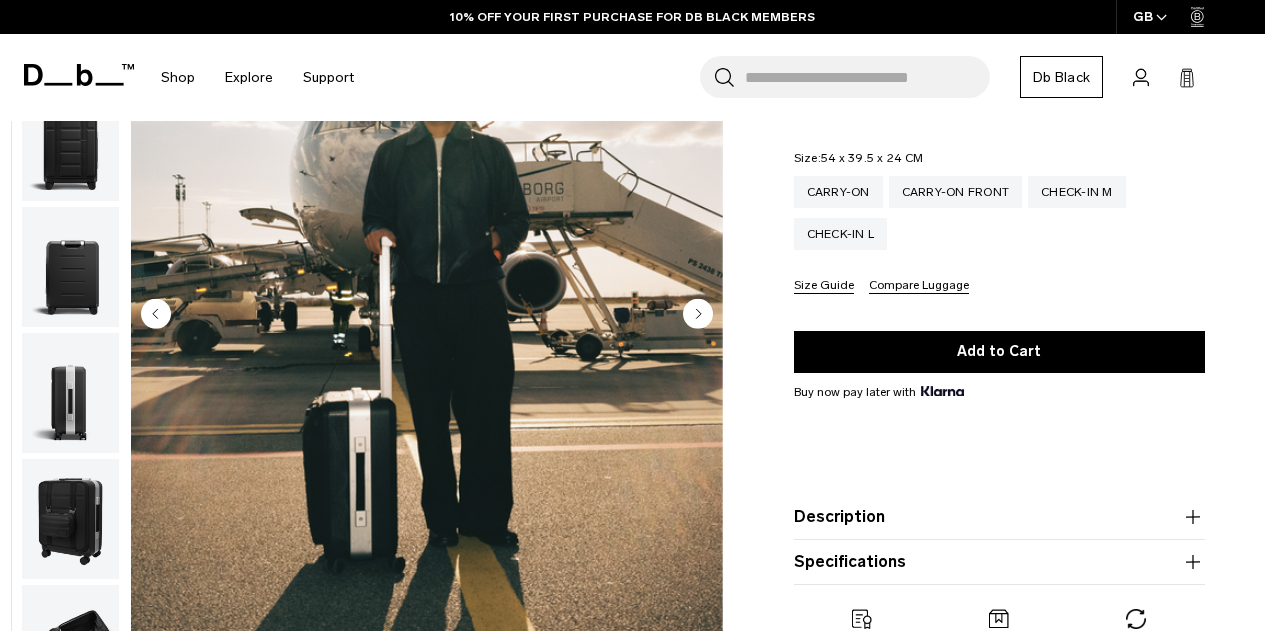 scroll, scrollTop: 126, scrollLeft: 0, axis: vertical 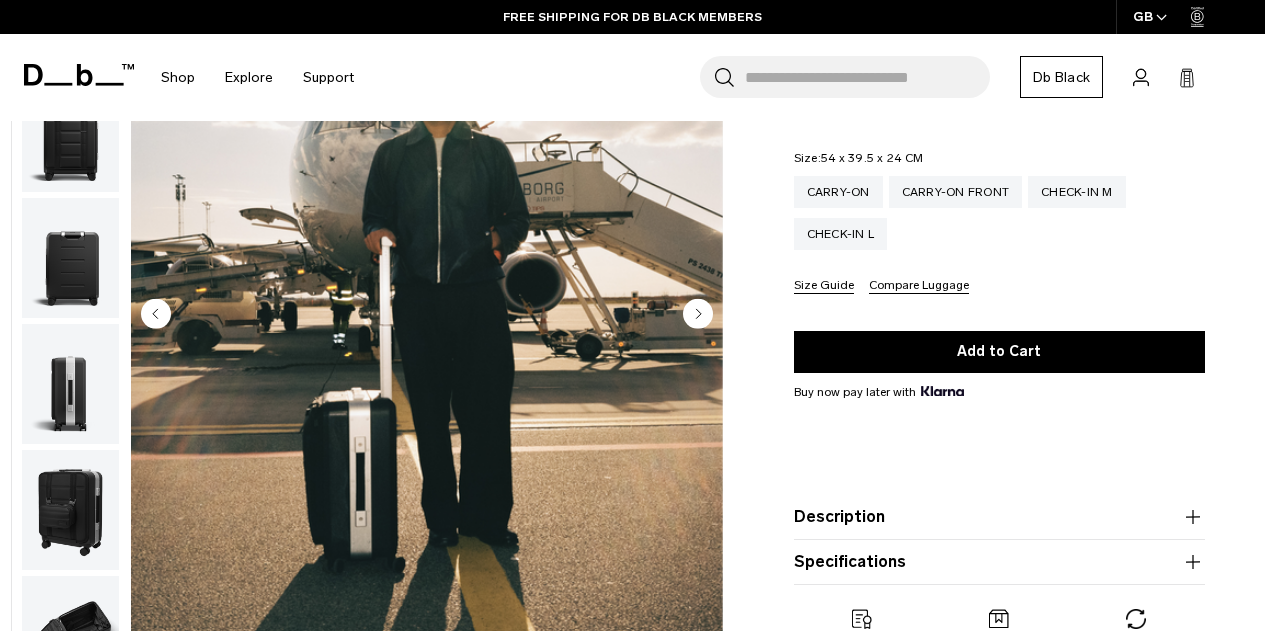 click at bounding box center (70, 258) 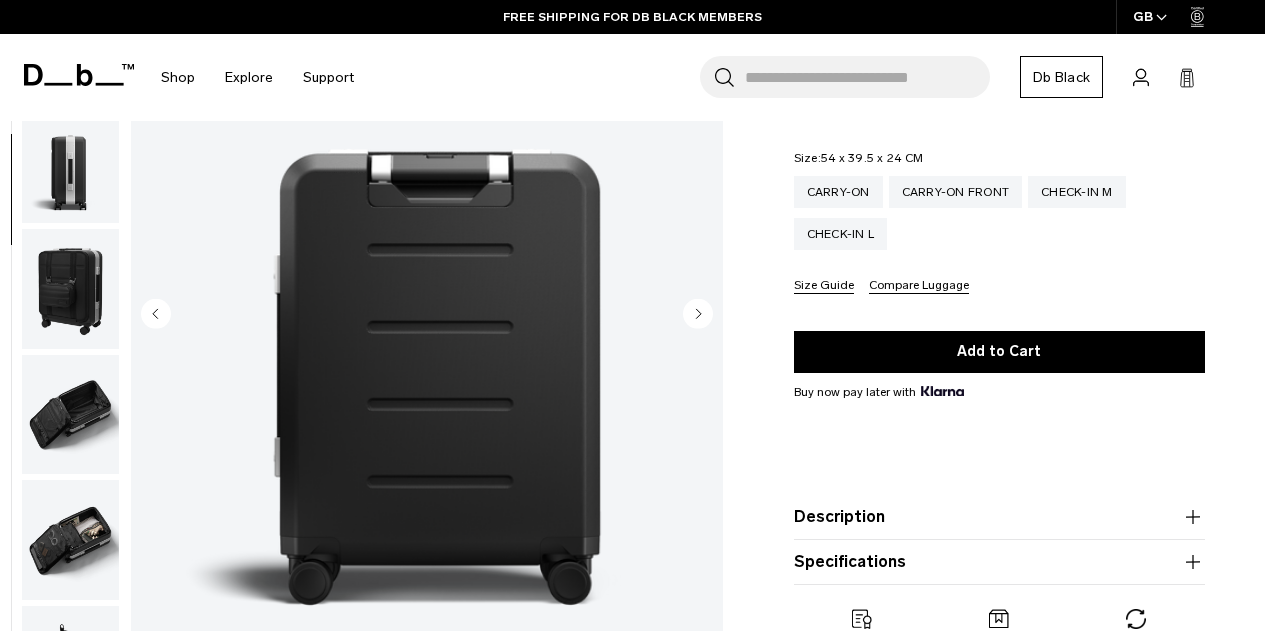 scroll, scrollTop: 377, scrollLeft: 0, axis: vertical 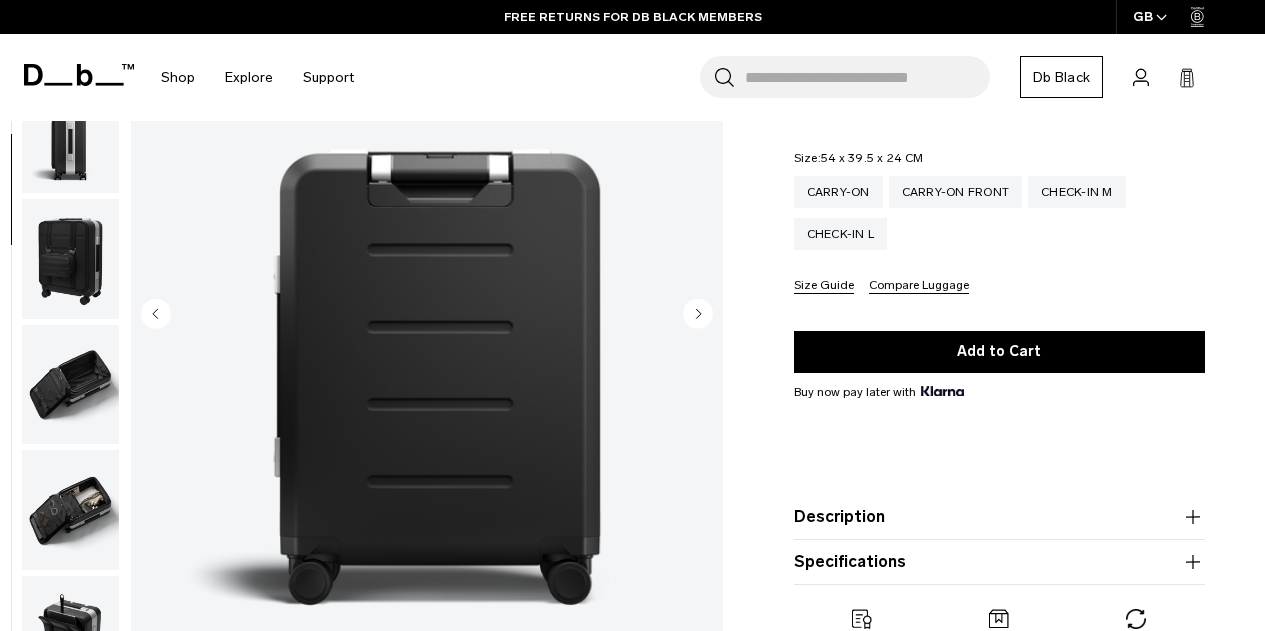 click at bounding box center [70, 259] 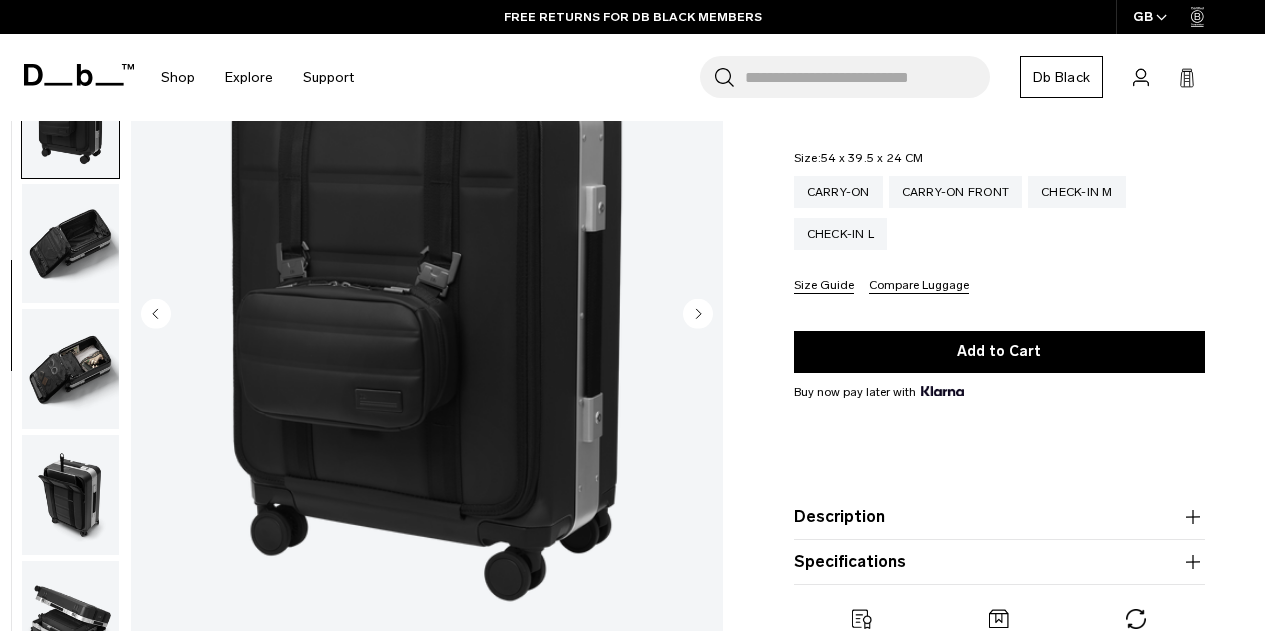 scroll, scrollTop: 629, scrollLeft: 0, axis: vertical 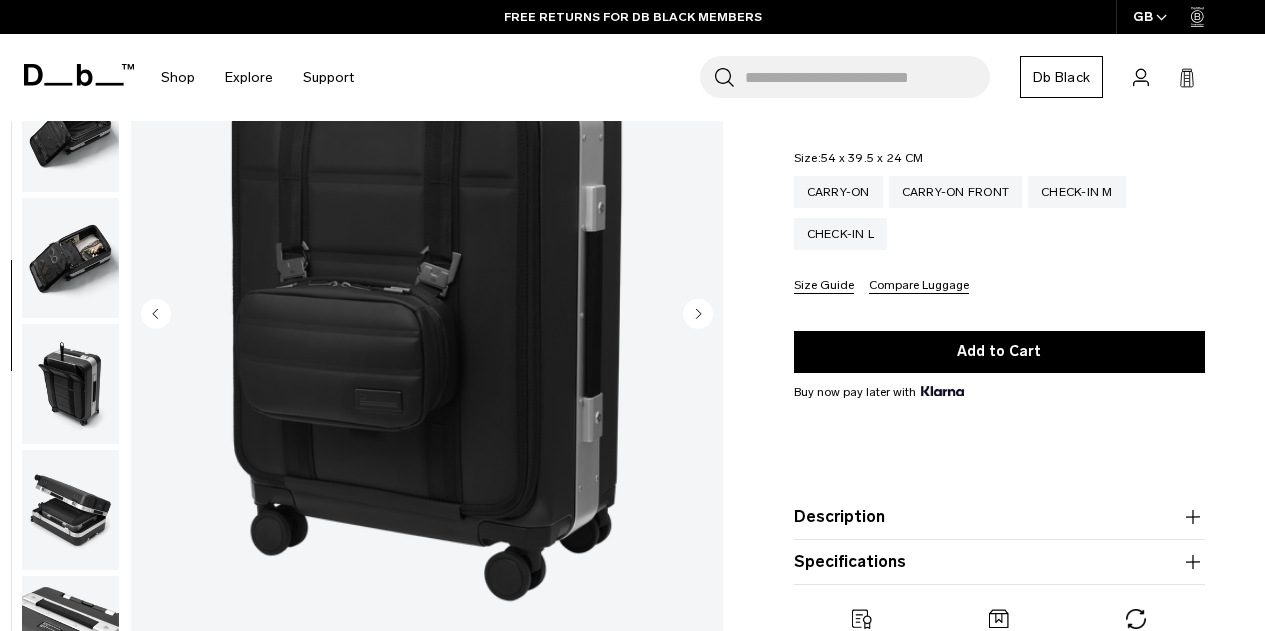 click at bounding box center [70, 258] 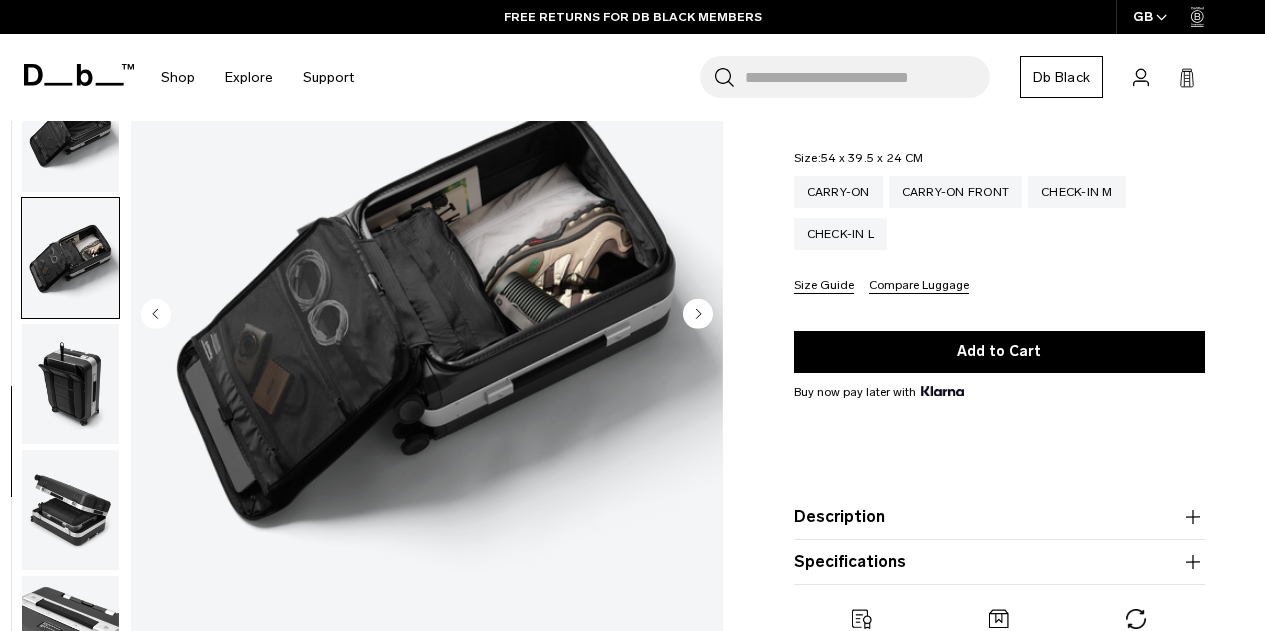 scroll, scrollTop: 640, scrollLeft: 0, axis: vertical 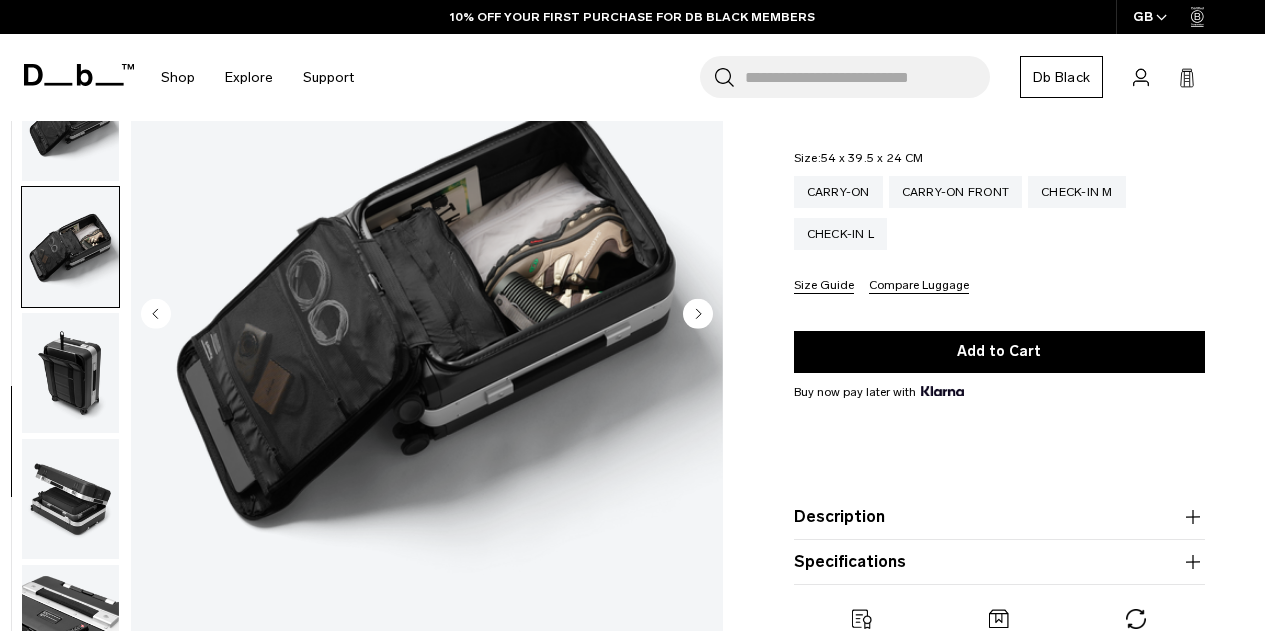 click at bounding box center [70, 373] 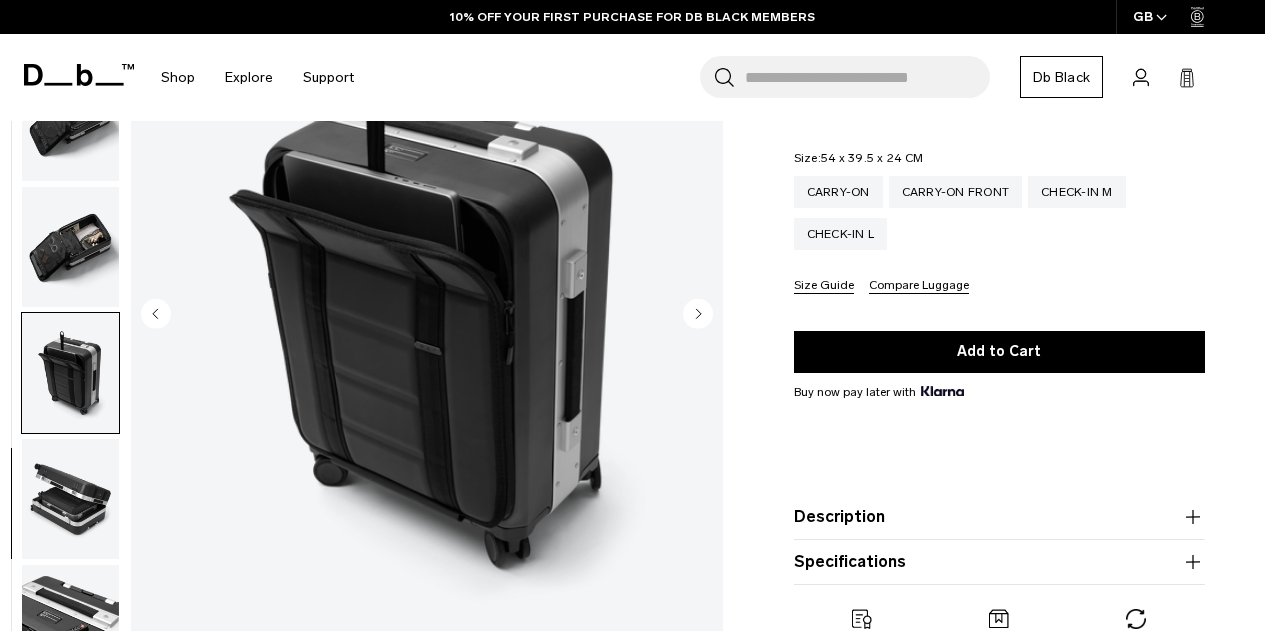 click at bounding box center [70, 499] 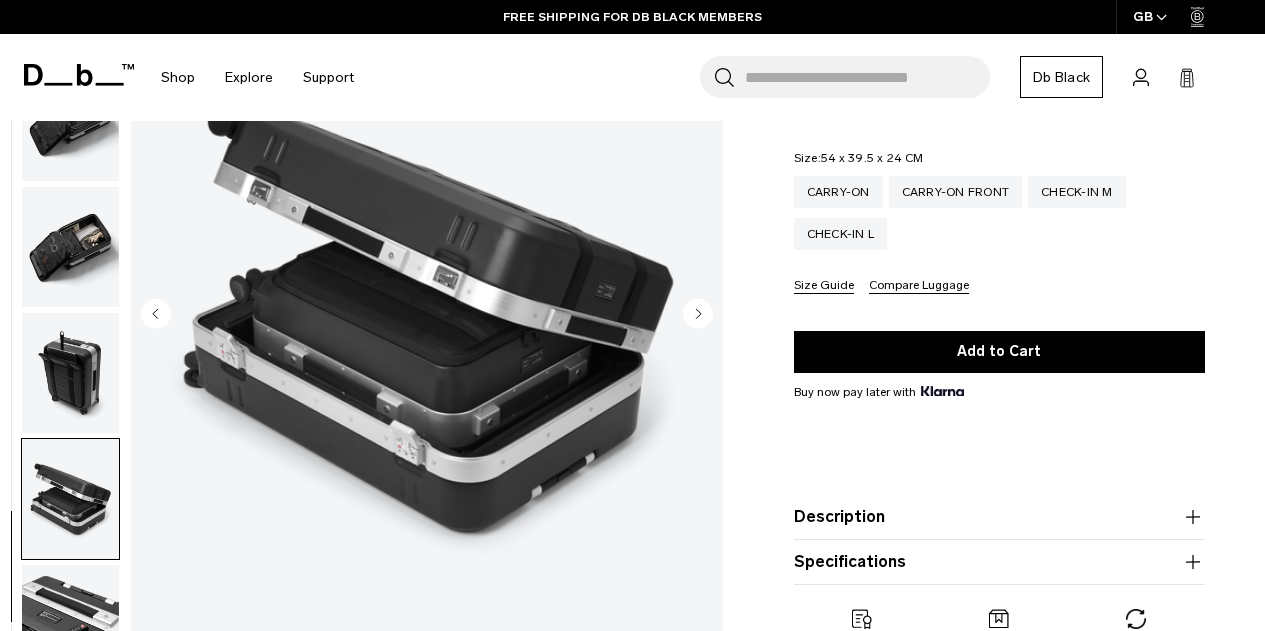 click at bounding box center [70, 625] 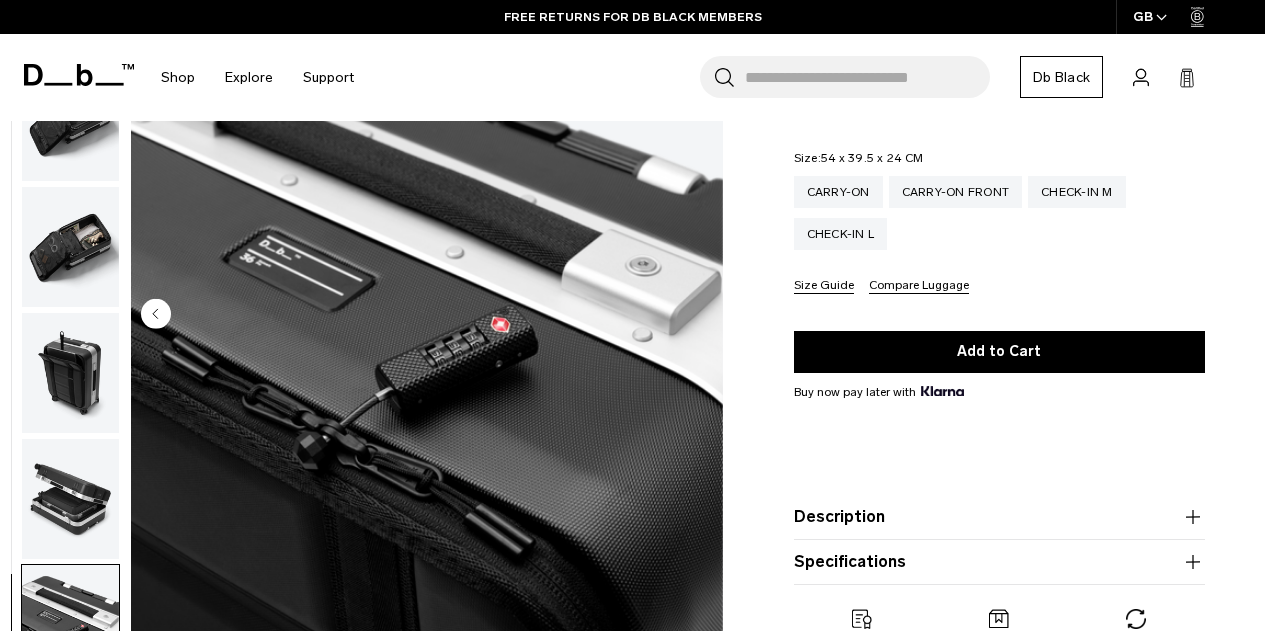 click at bounding box center [70, 247] 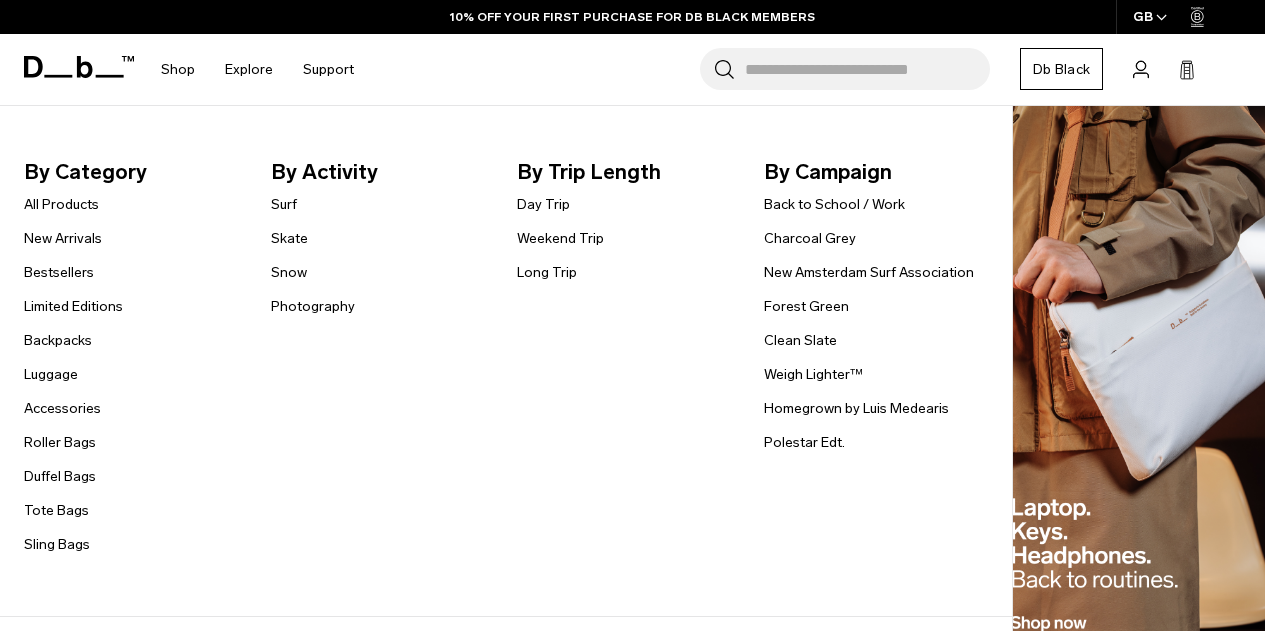 scroll, scrollTop: 316, scrollLeft: 0, axis: vertical 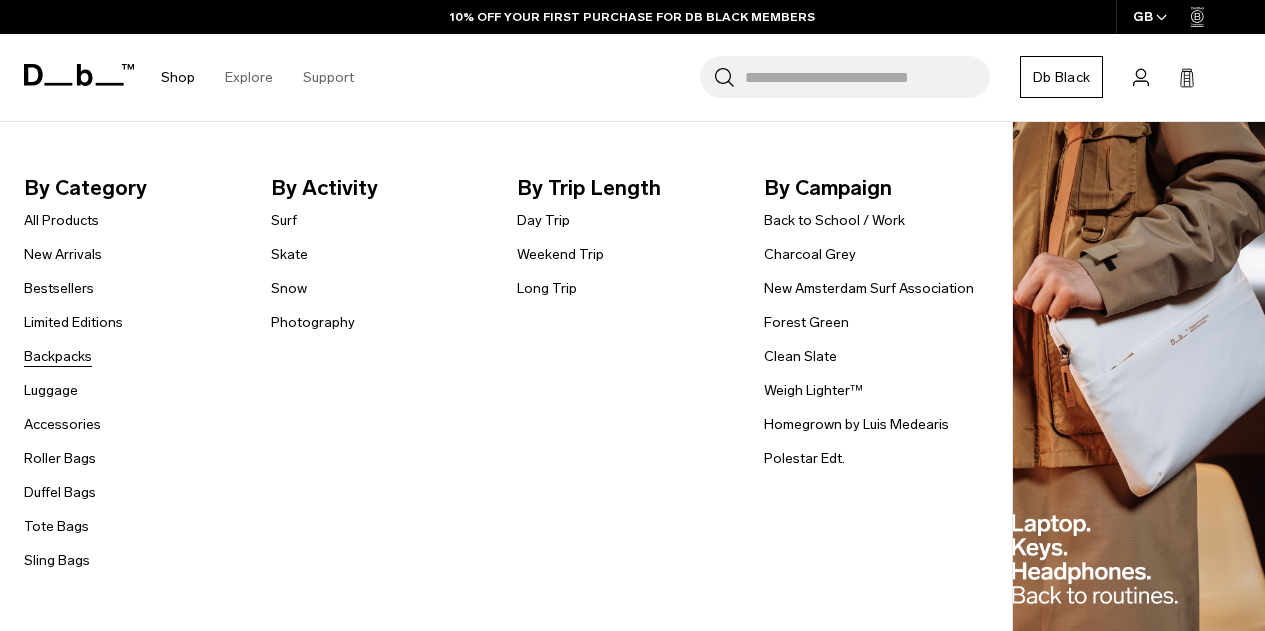 click on "Backpacks" at bounding box center [58, 356] 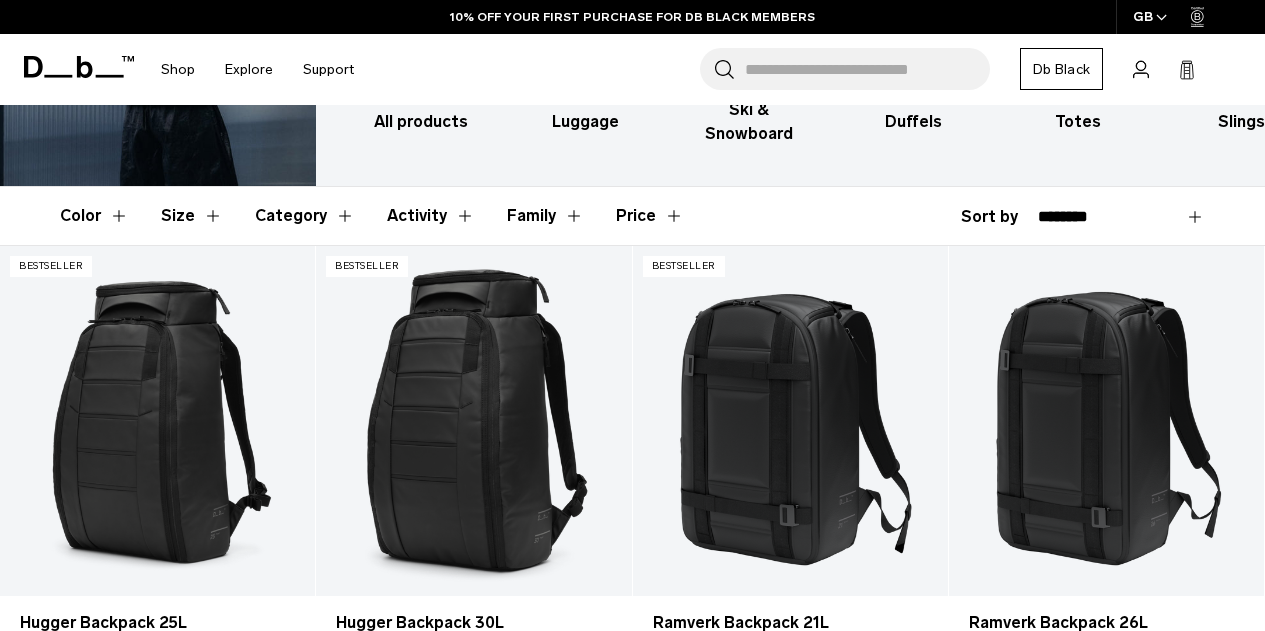 scroll, scrollTop: 241, scrollLeft: 0, axis: vertical 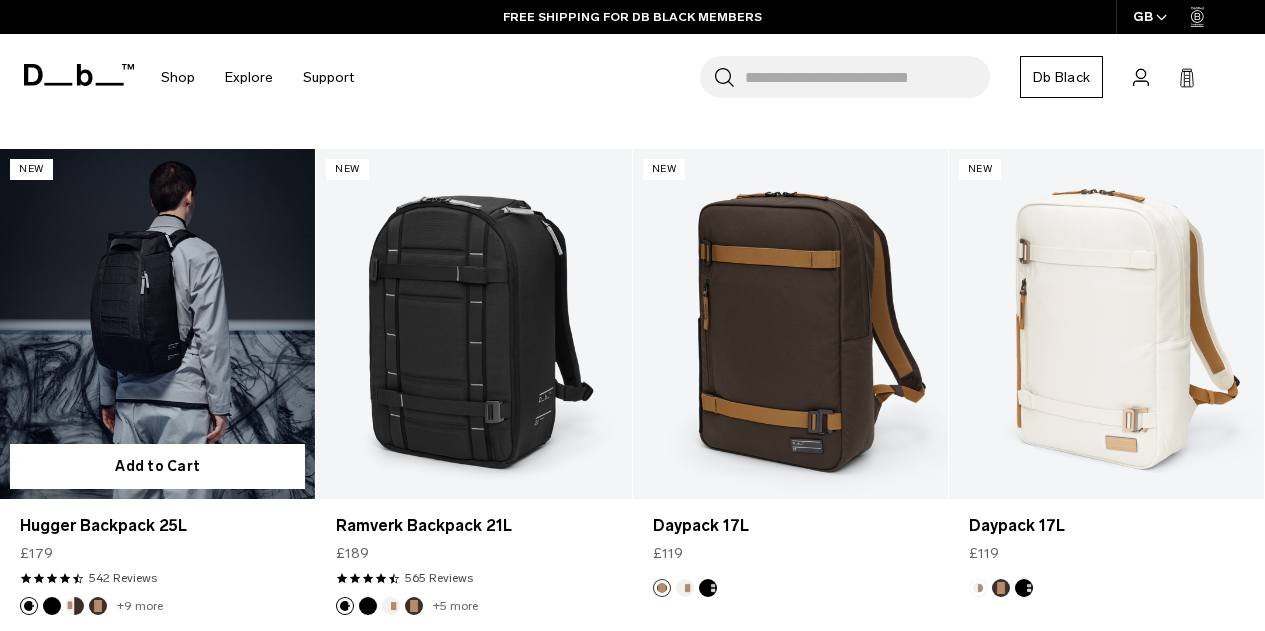 click at bounding box center [157, 324] 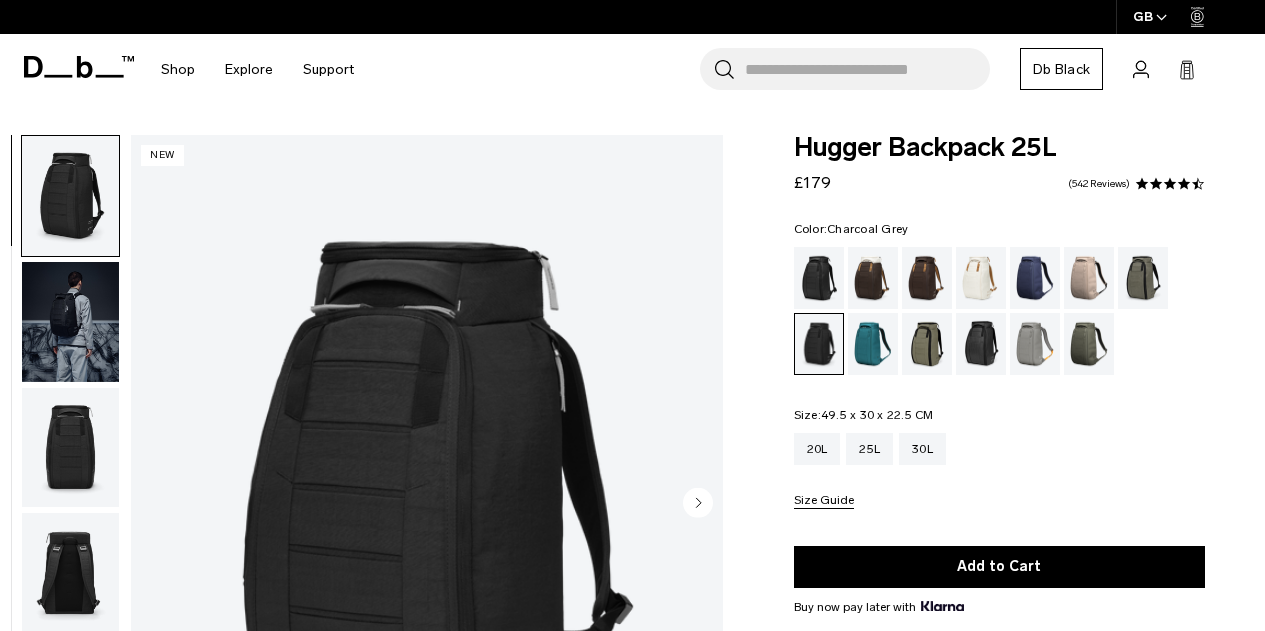 scroll, scrollTop: 0, scrollLeft: 0, axis: both 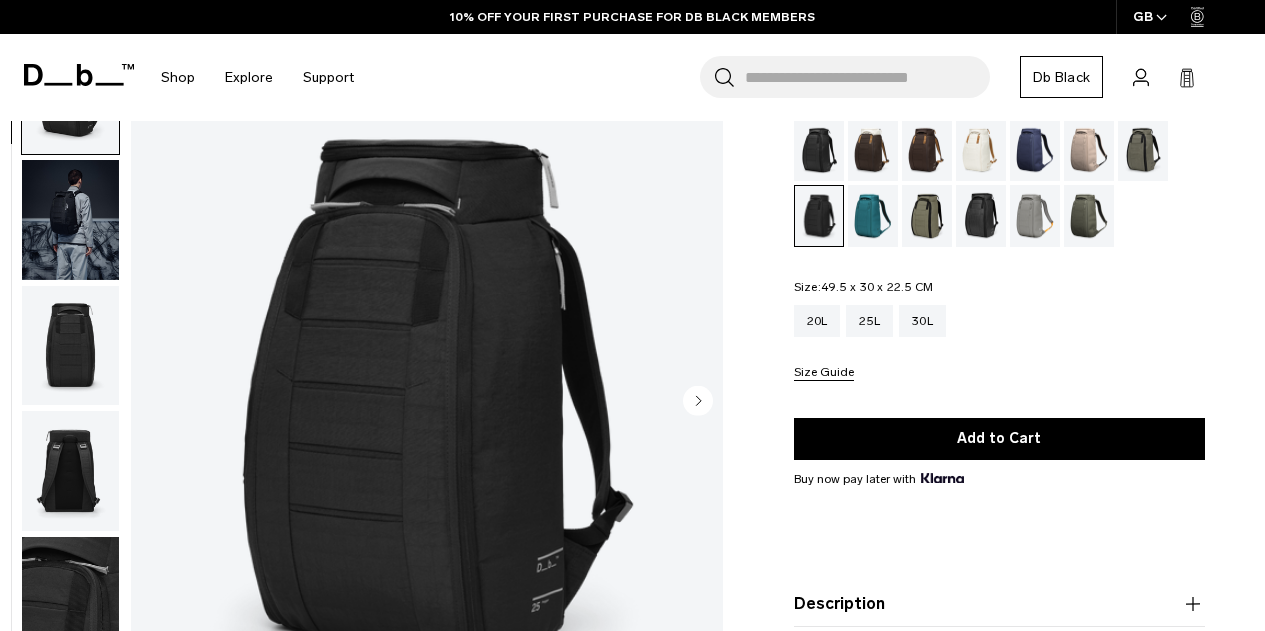 click at bounding box center [70, 219] 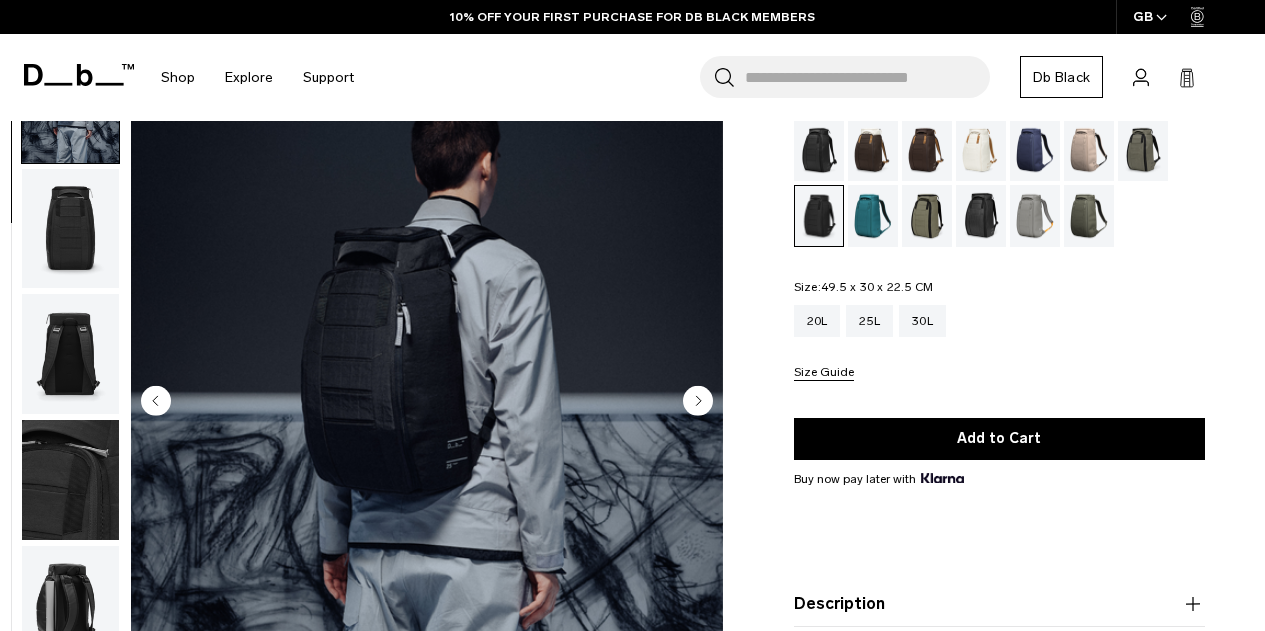 scroll, scrollTop: 126, scrollLeft: 0, axis: vertical 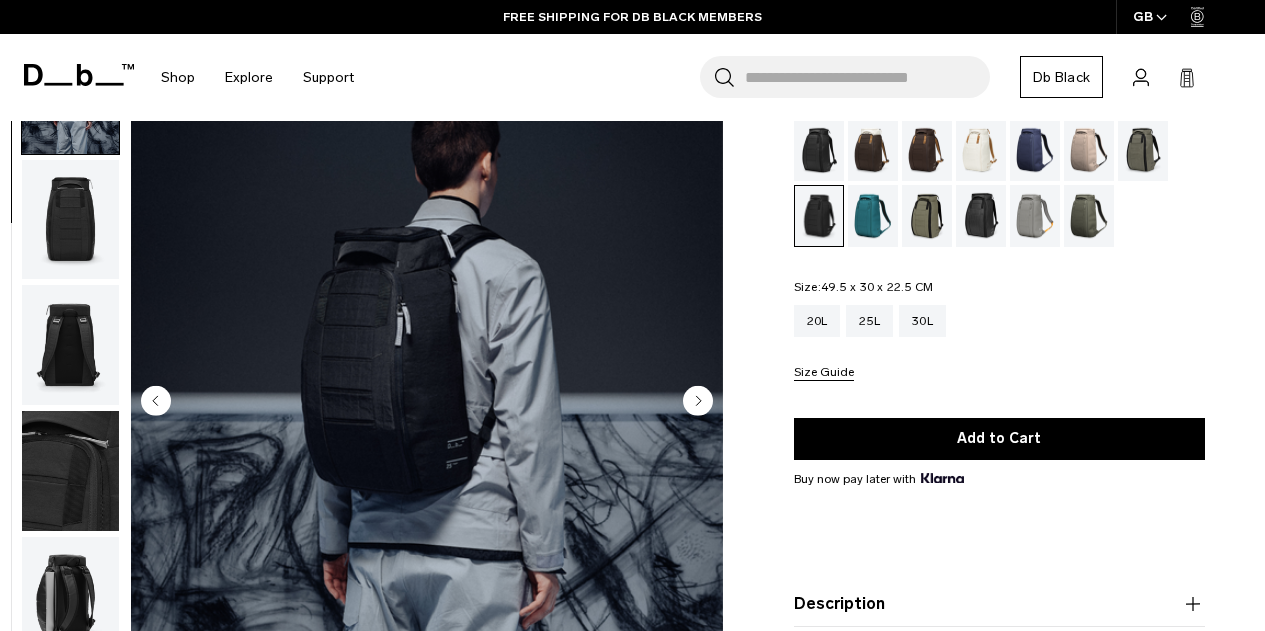 click at bounding box center (70, 219) 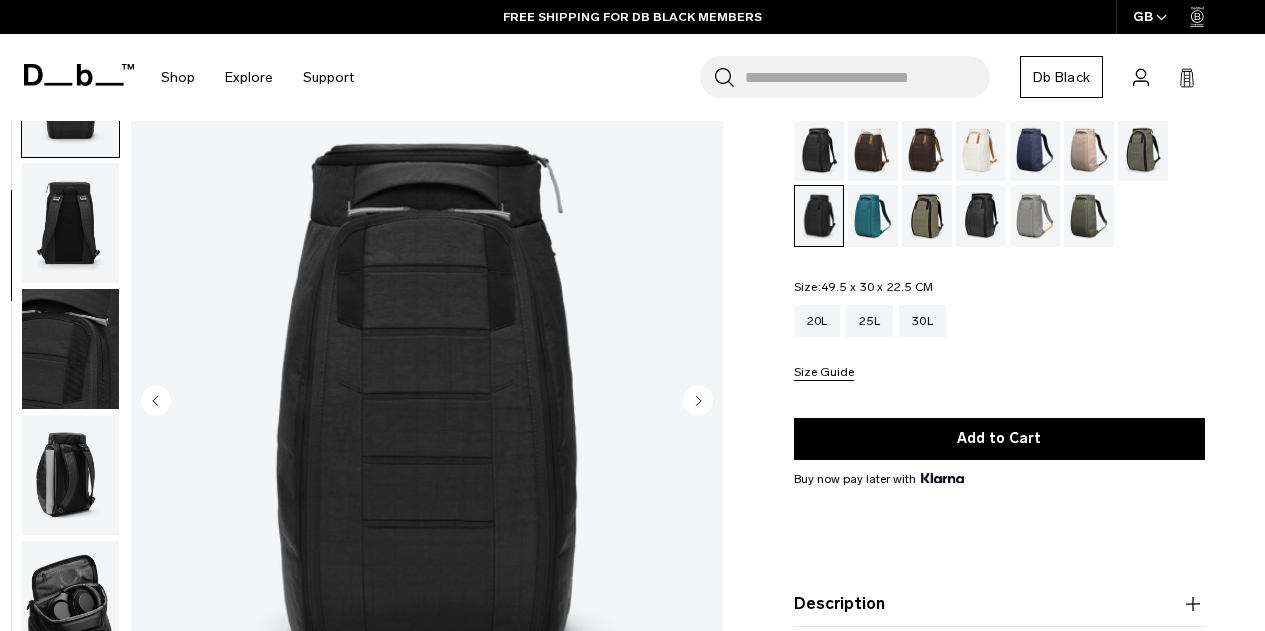 scroll, scrollTop: 252, scrollLeft: 0, axis: vertical 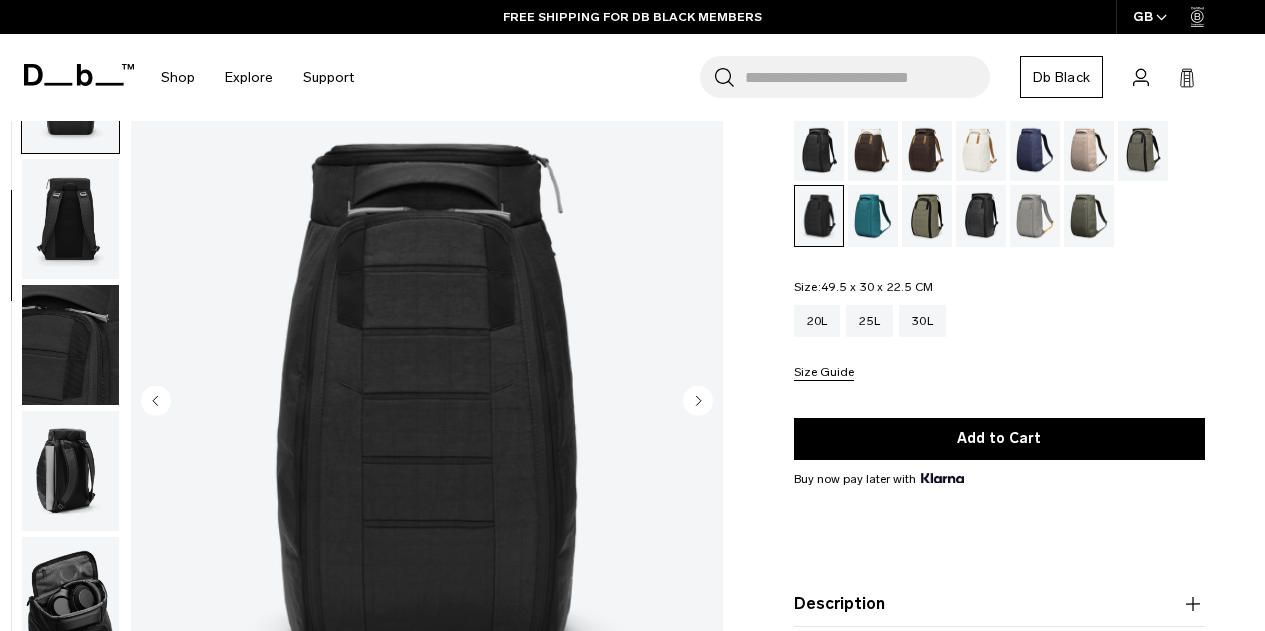 click at bounding box center (70, 219) 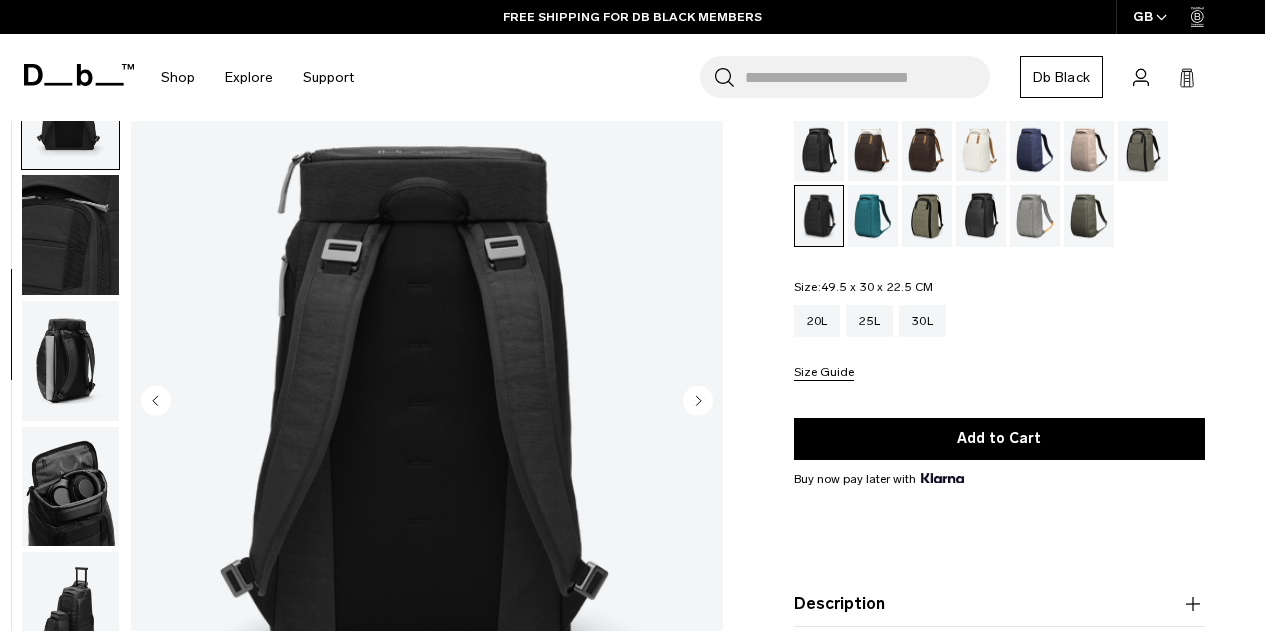 scroll, scrollTop: 377, scrollLeft: 0, axis: vertical 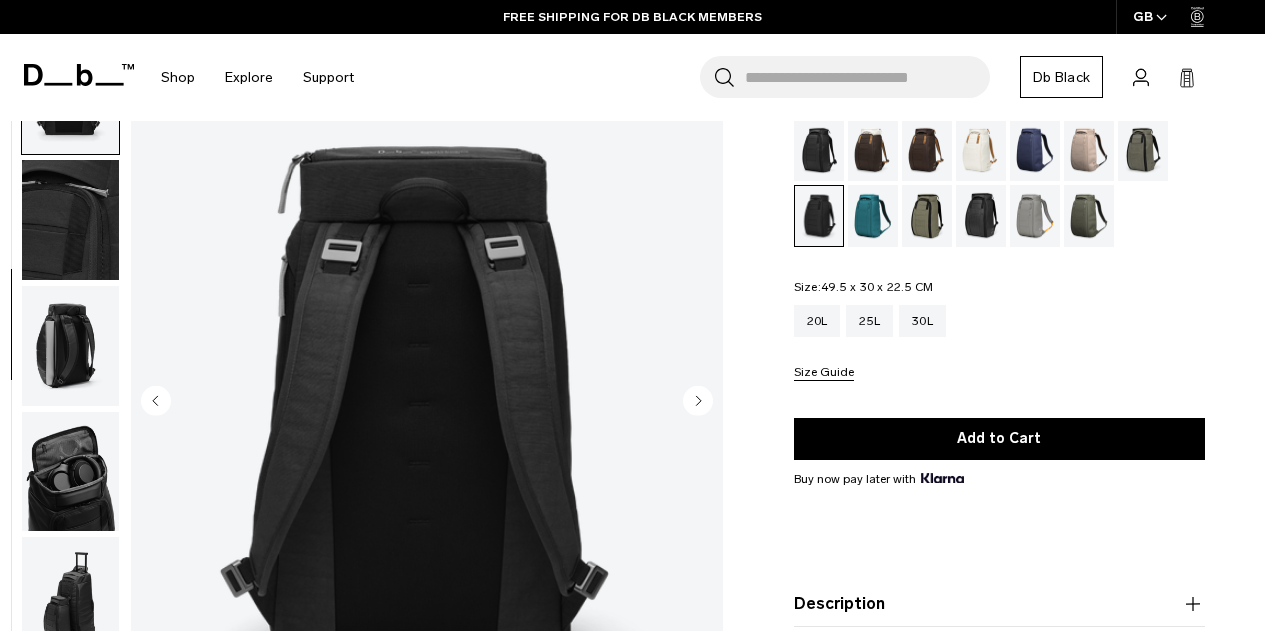 click at bounding box center (70, 220) 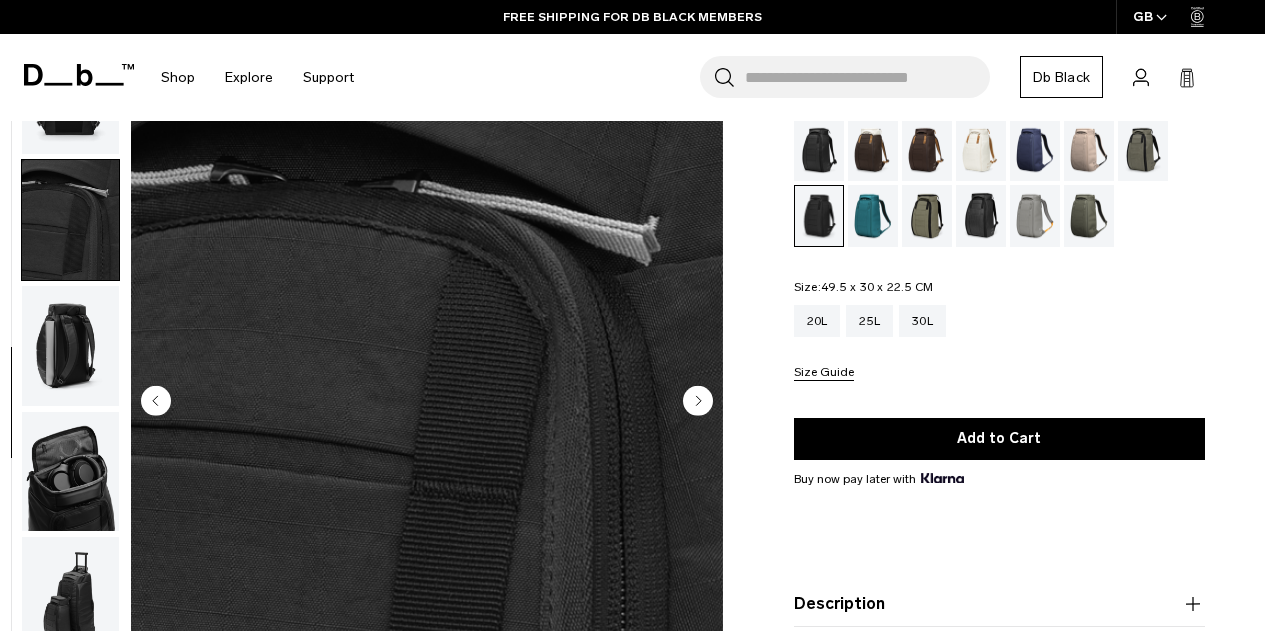 scroll, scrollTop: 389, scrollLeft: 0, axis: vertical 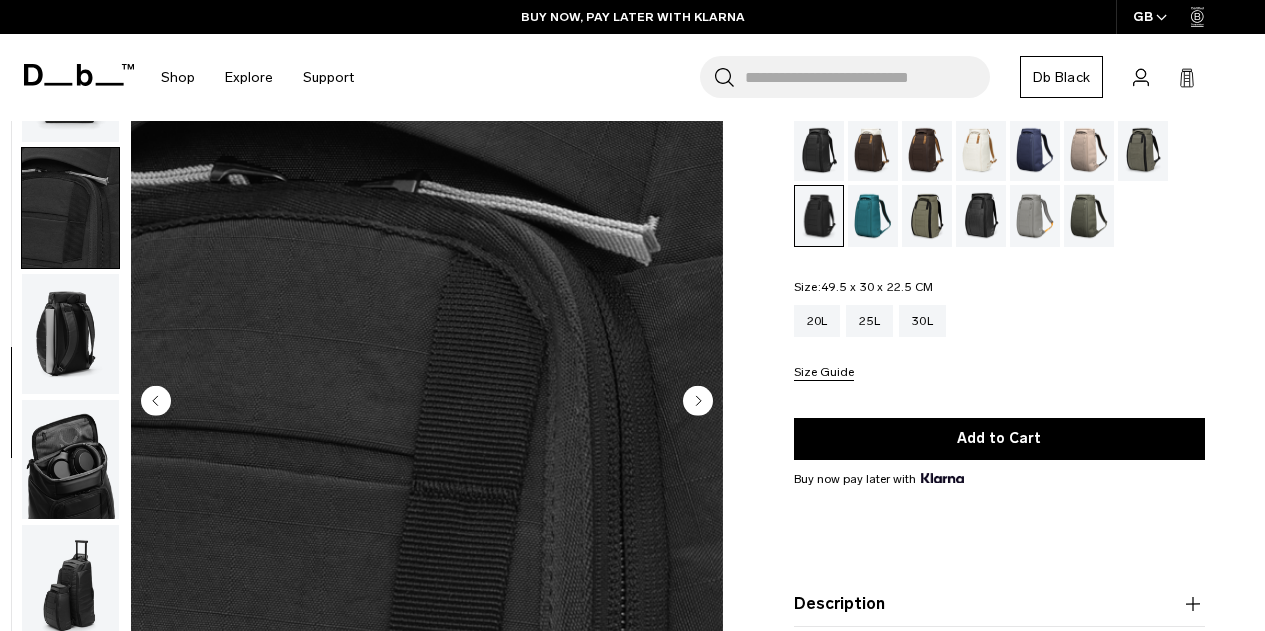click at bounding box center [70, 334] 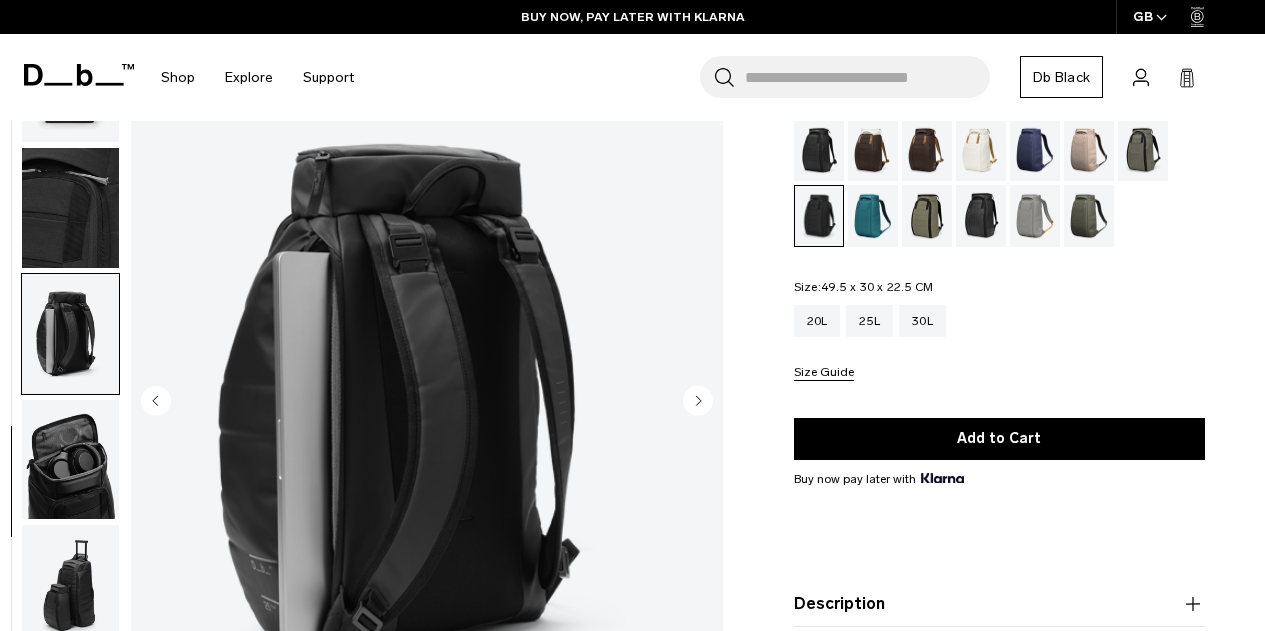 click at bounding box center [70, 334] 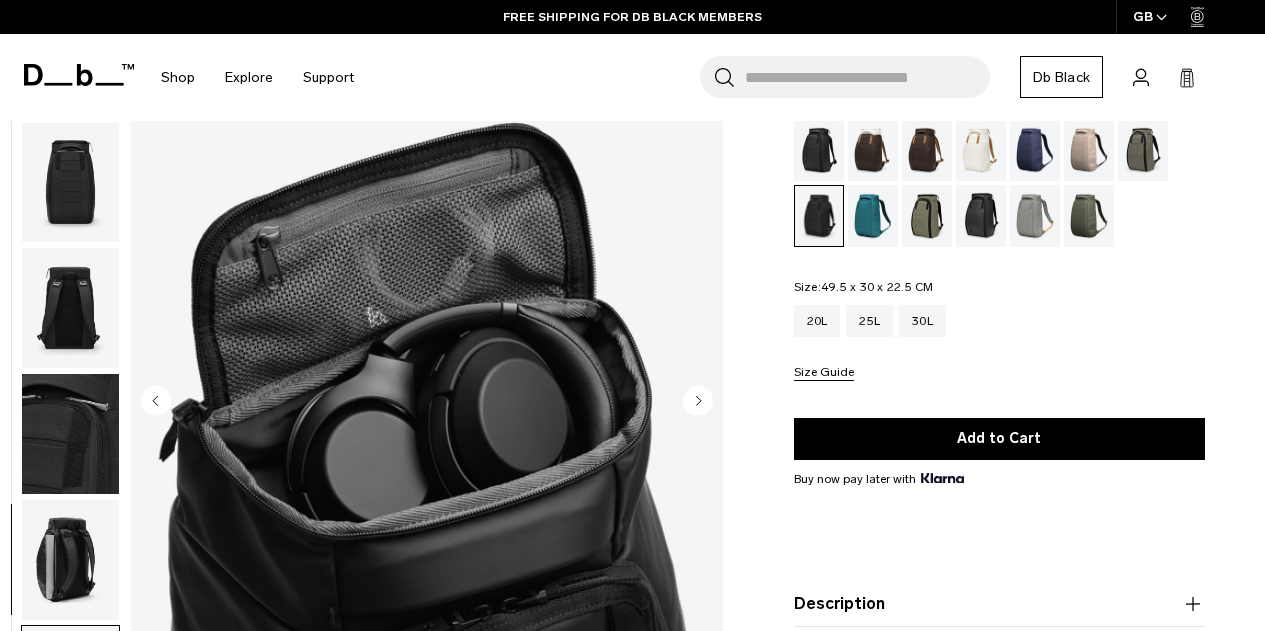 scroll, scrollTop: 162, scrollLeft: 0, axis: vertical 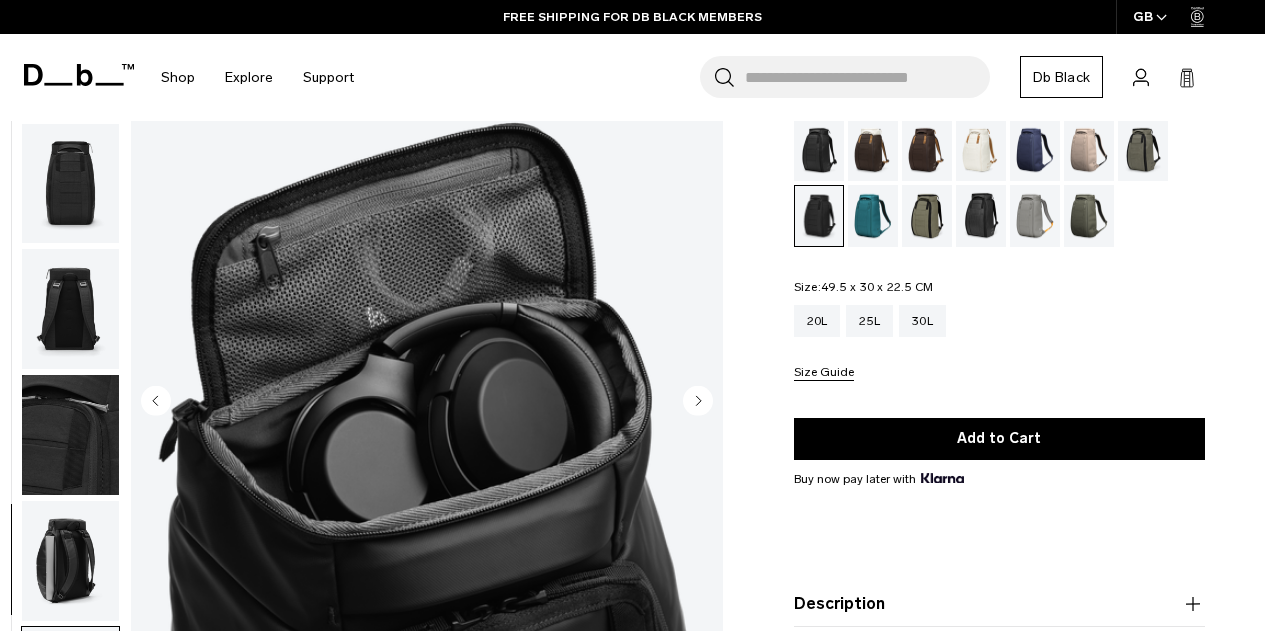 click at bounding box center [819, 150] 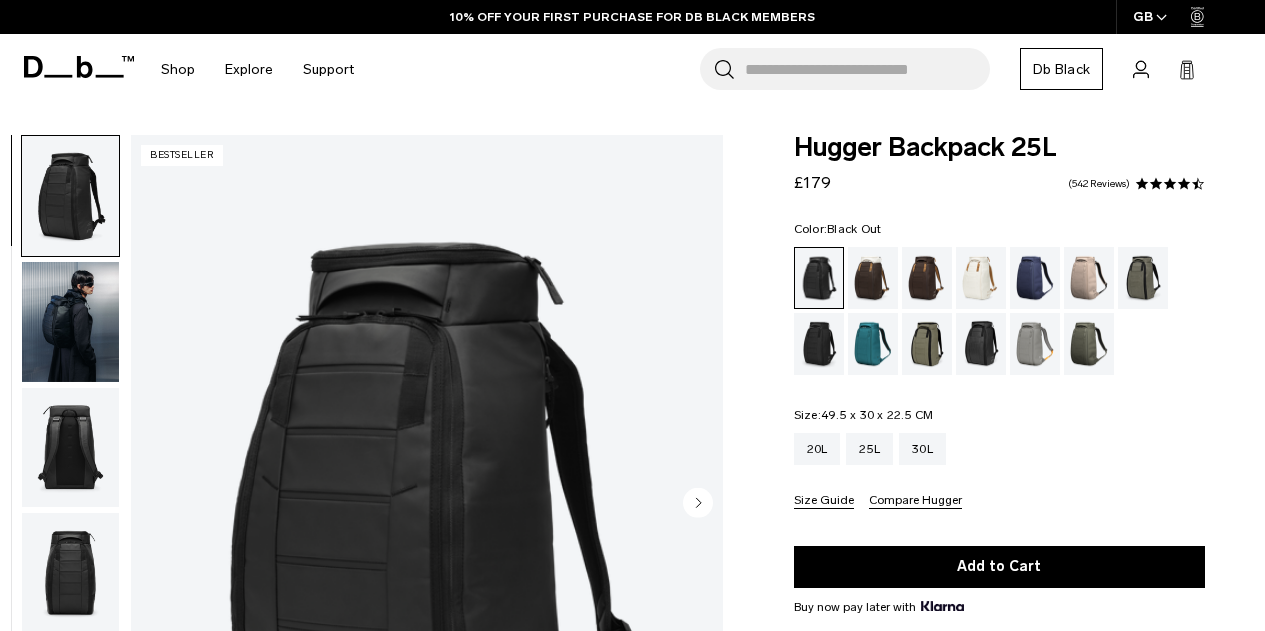 scroll, scrollTop: 0, scrollLeft: 0, axis: both 